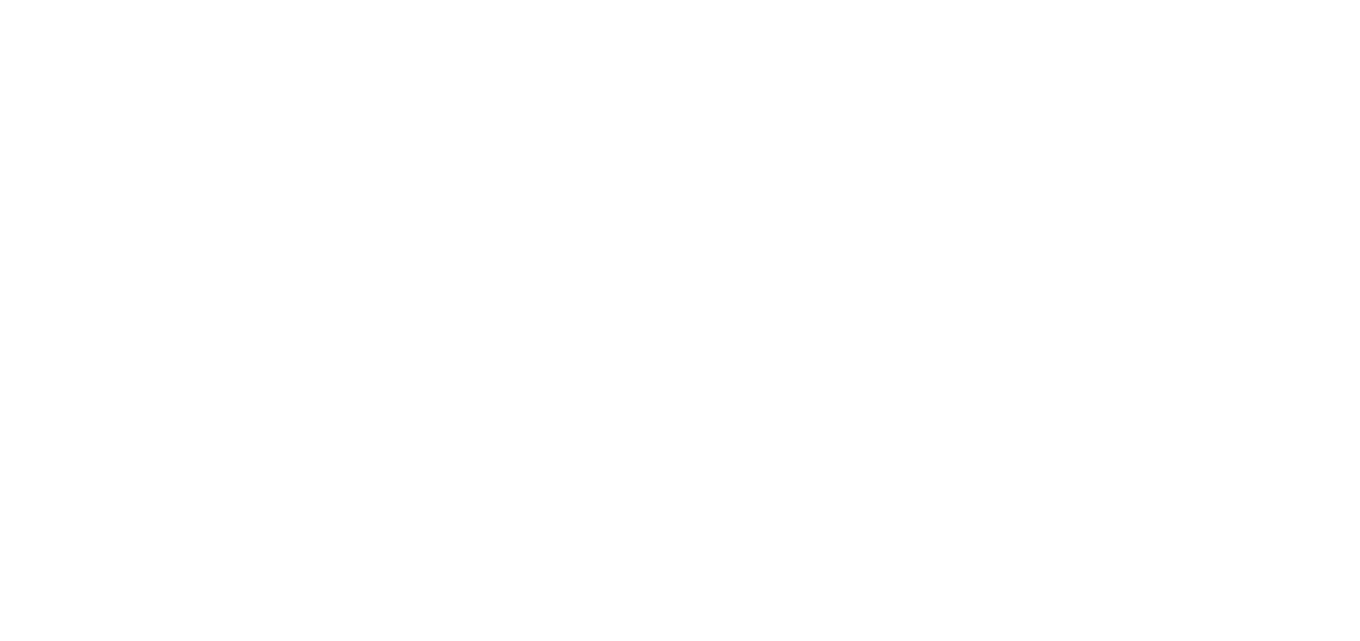 scroll, scrollTop: 0, scrollLeft: 0, axis: both 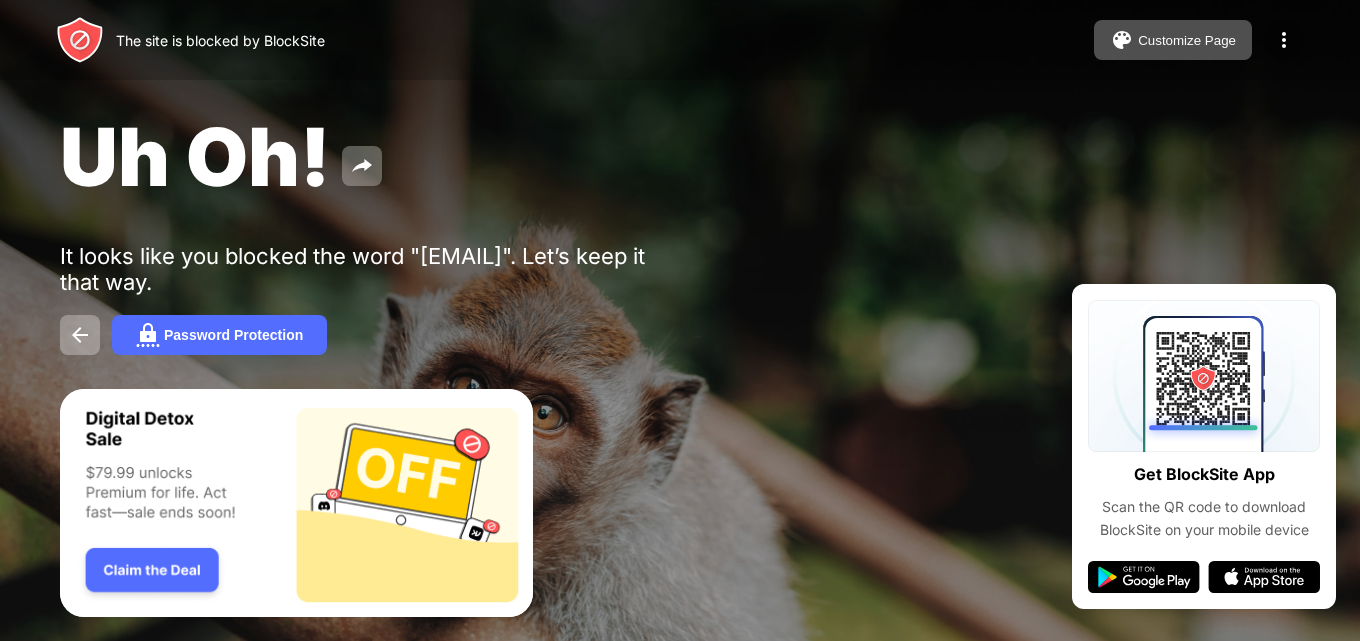 click at bounding box center [1284, 40] 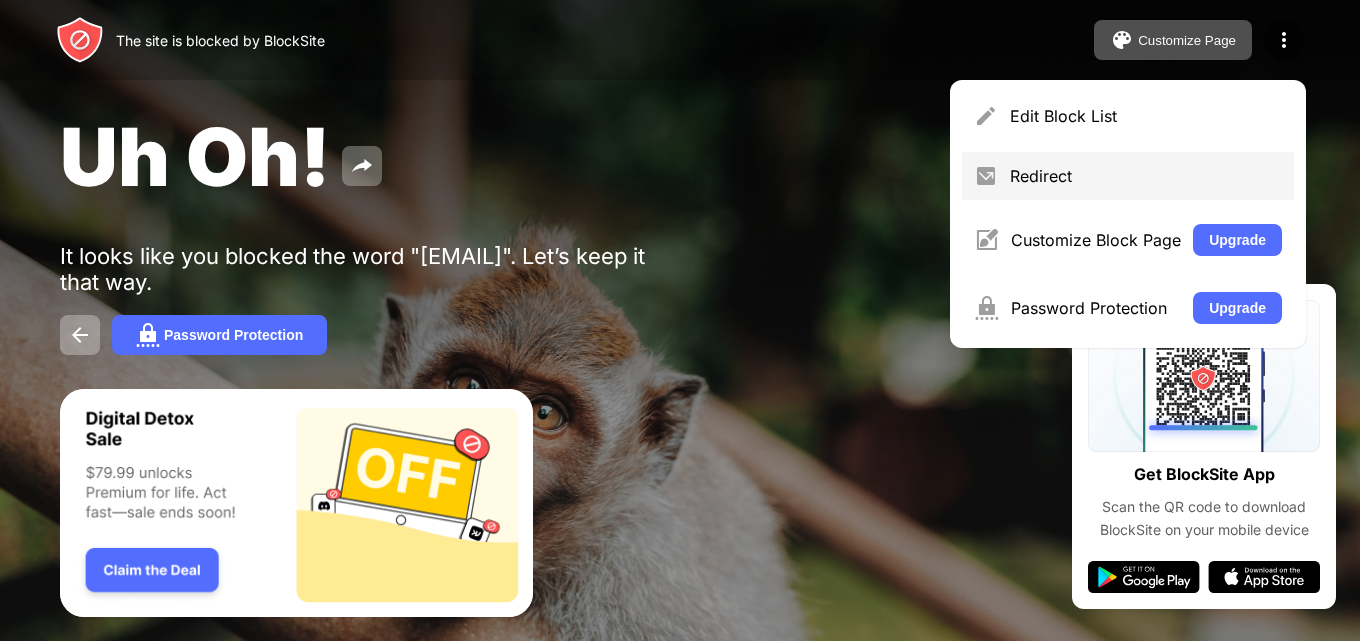 click on "Redirect" at bounding box center [1128, 176] 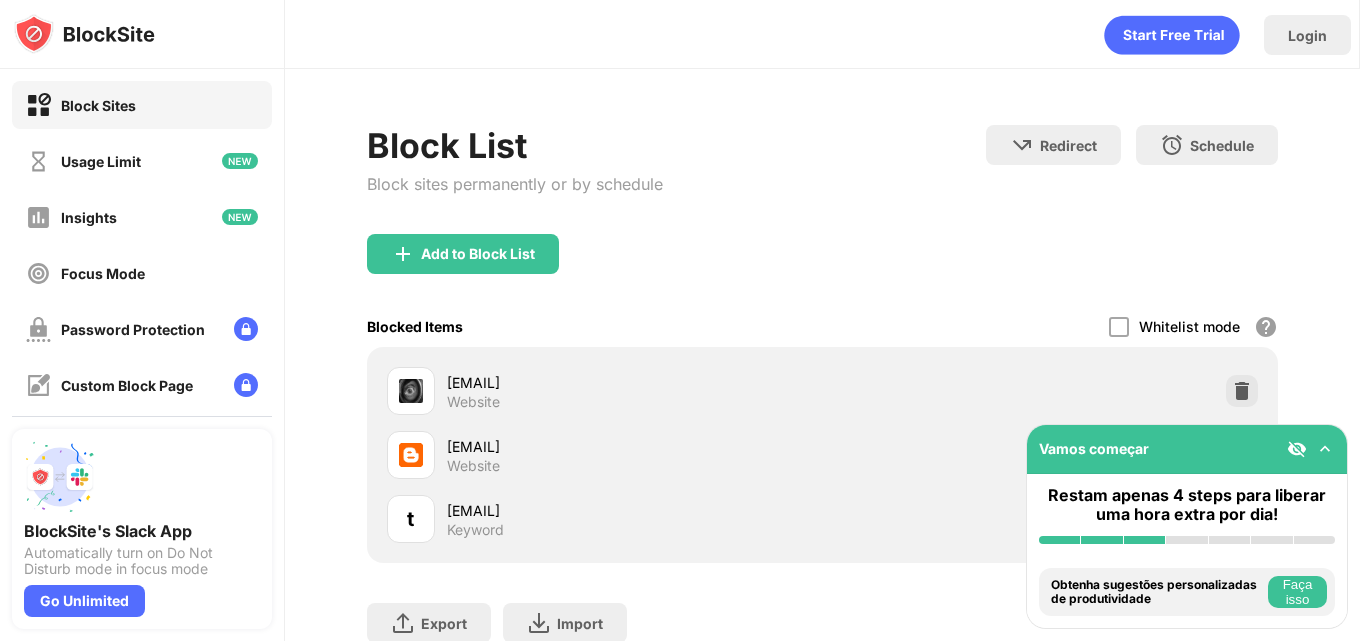 click at bounding box center (1325, 449) 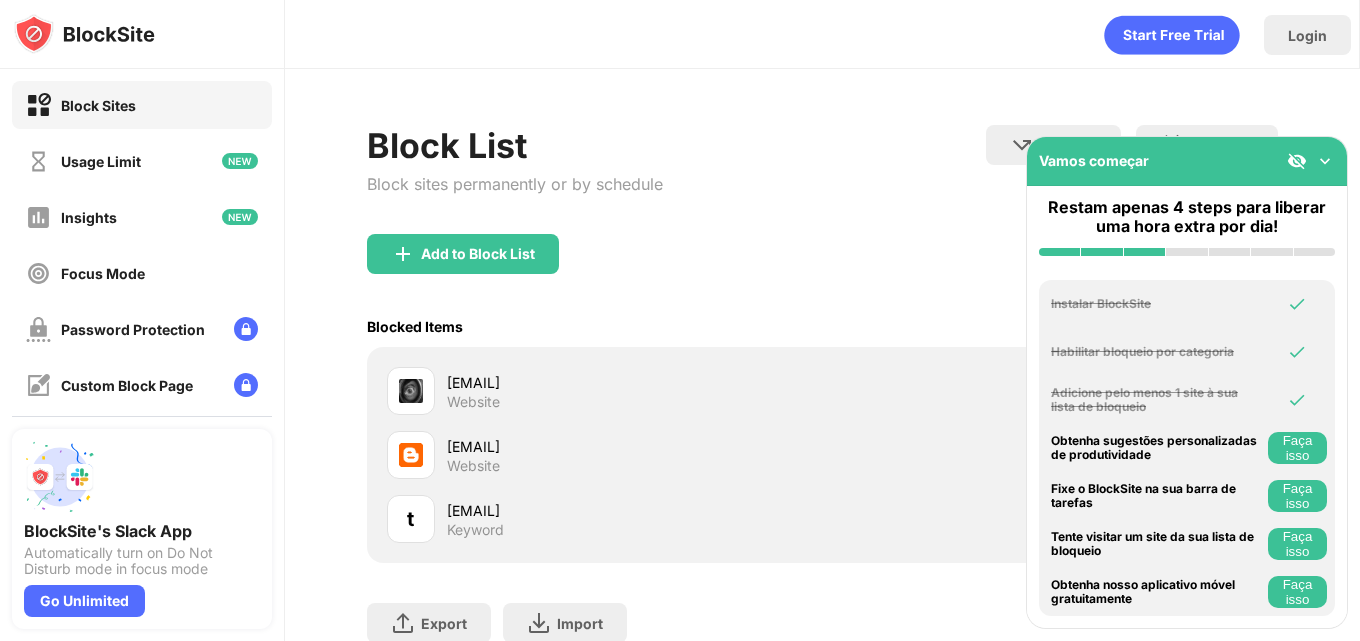 click at bounding box center [1325, 161] 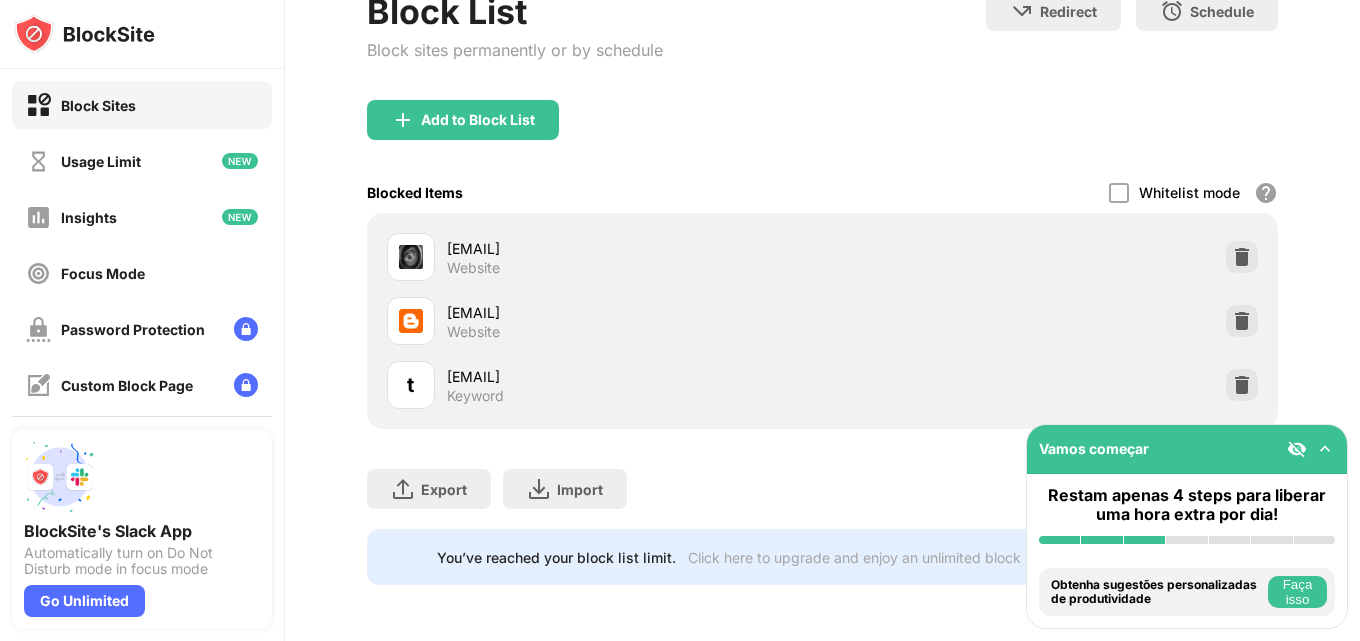scroll, scrollTop: 149, scrollLeft: 0, axis: vertical 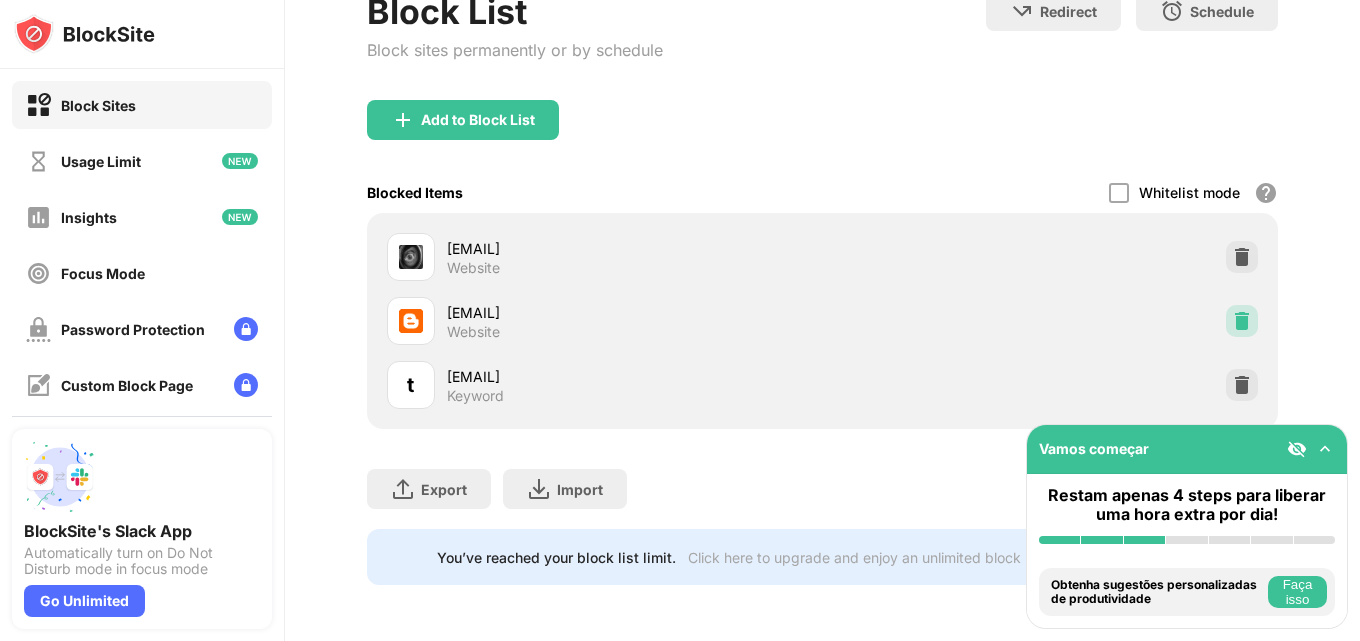 click at bounding box center (1242, 321) 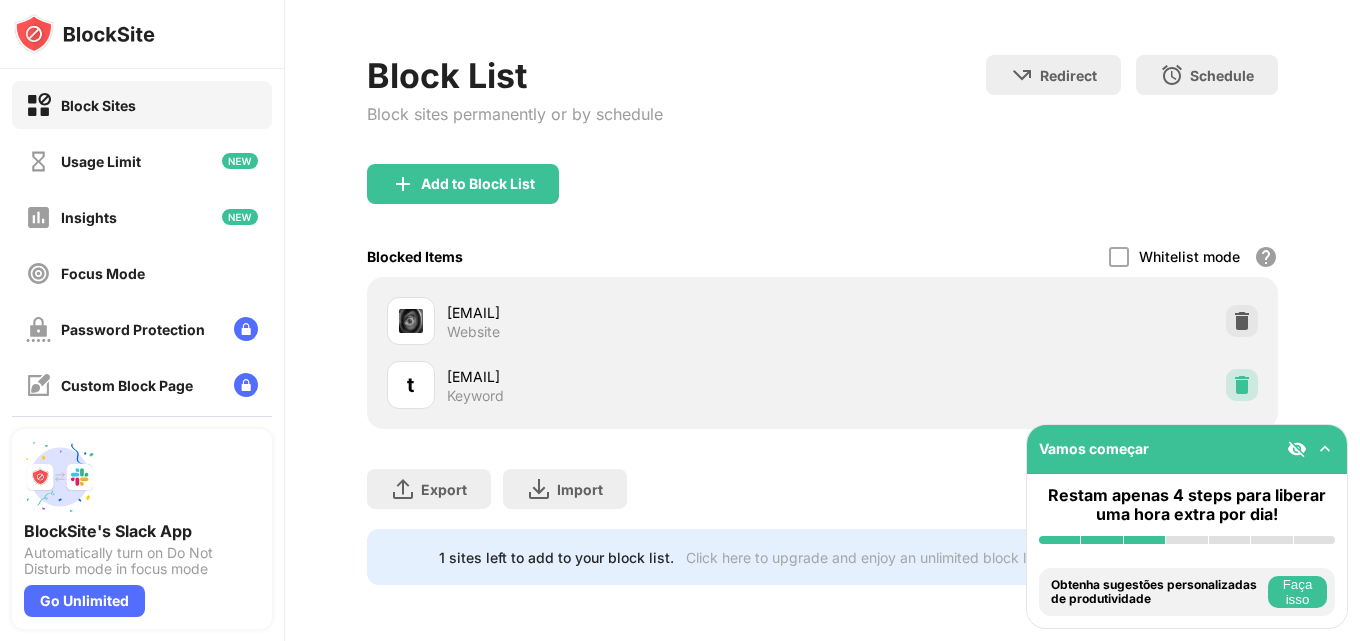 click at bounding box center (1242, 385) 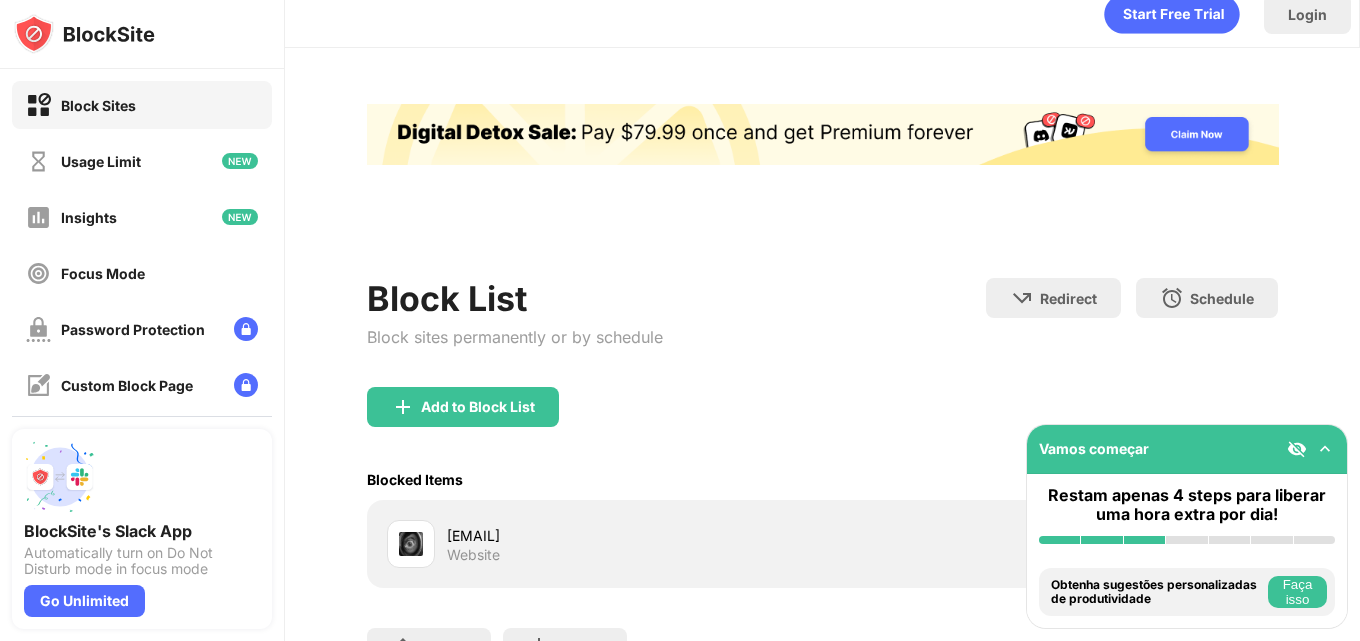 scroll, scrollTop: 195, scrollLeft: 0, axis: vertical 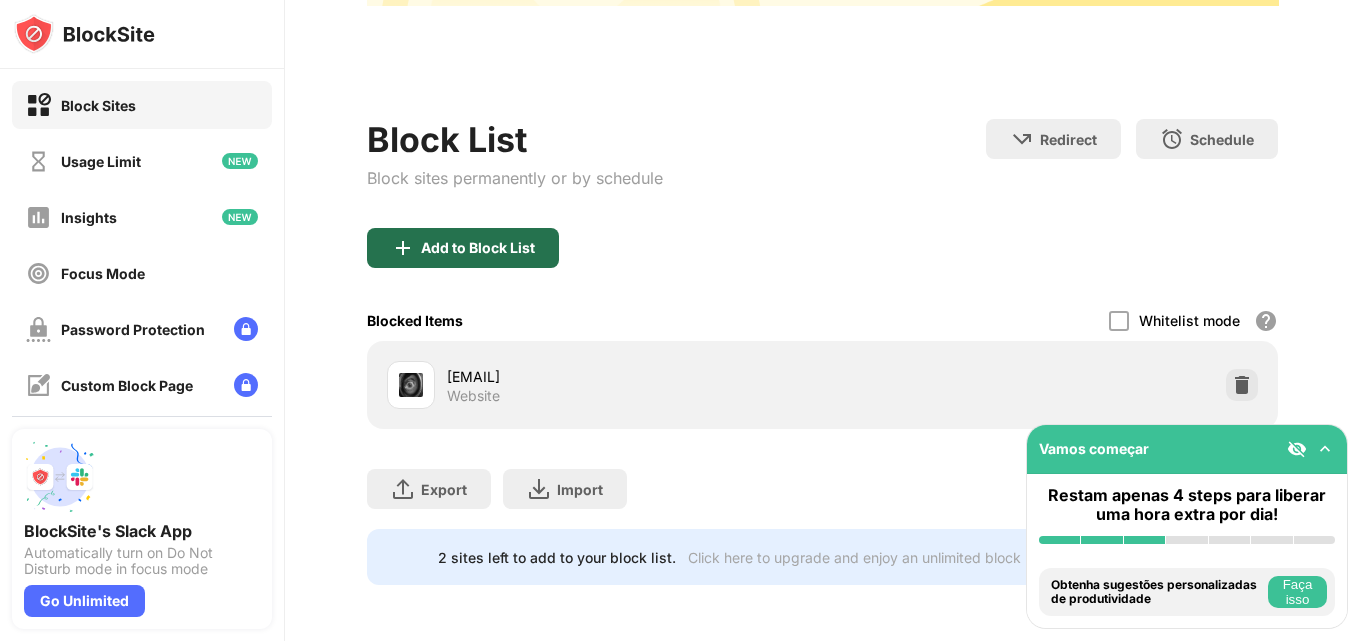 click on "Add to Block List" at bounding box center [478, 248] 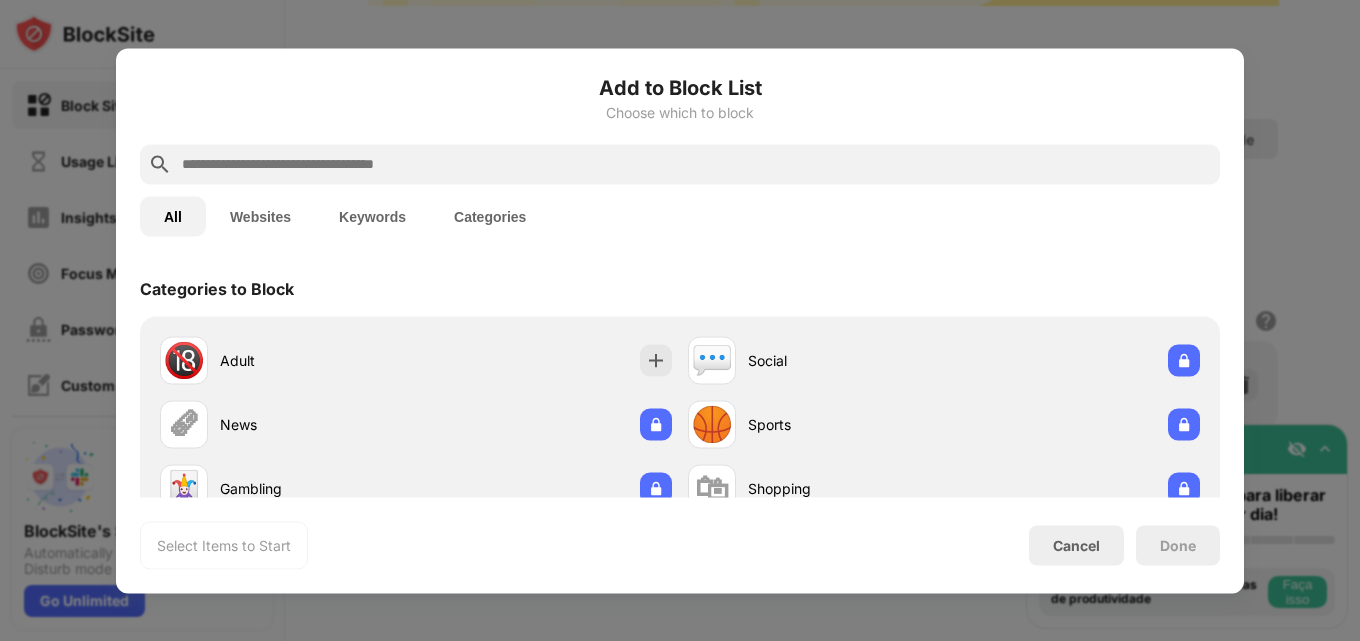 click at bounding box center [696, 164] 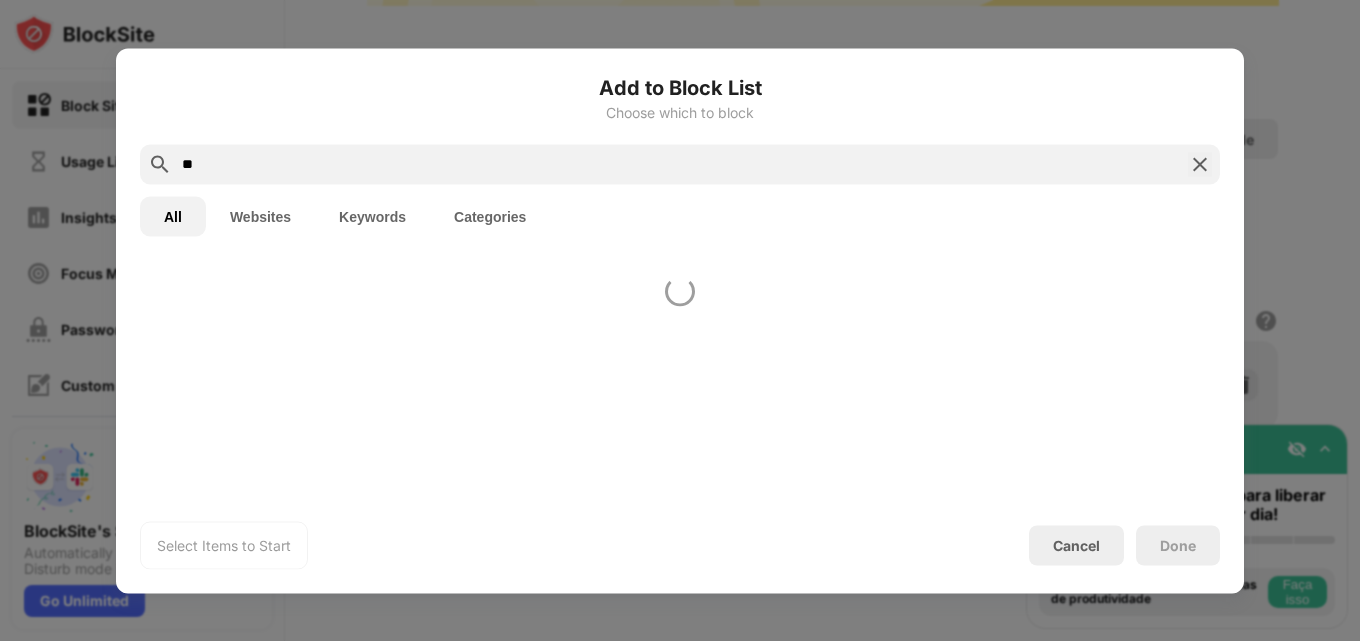 type on "*" 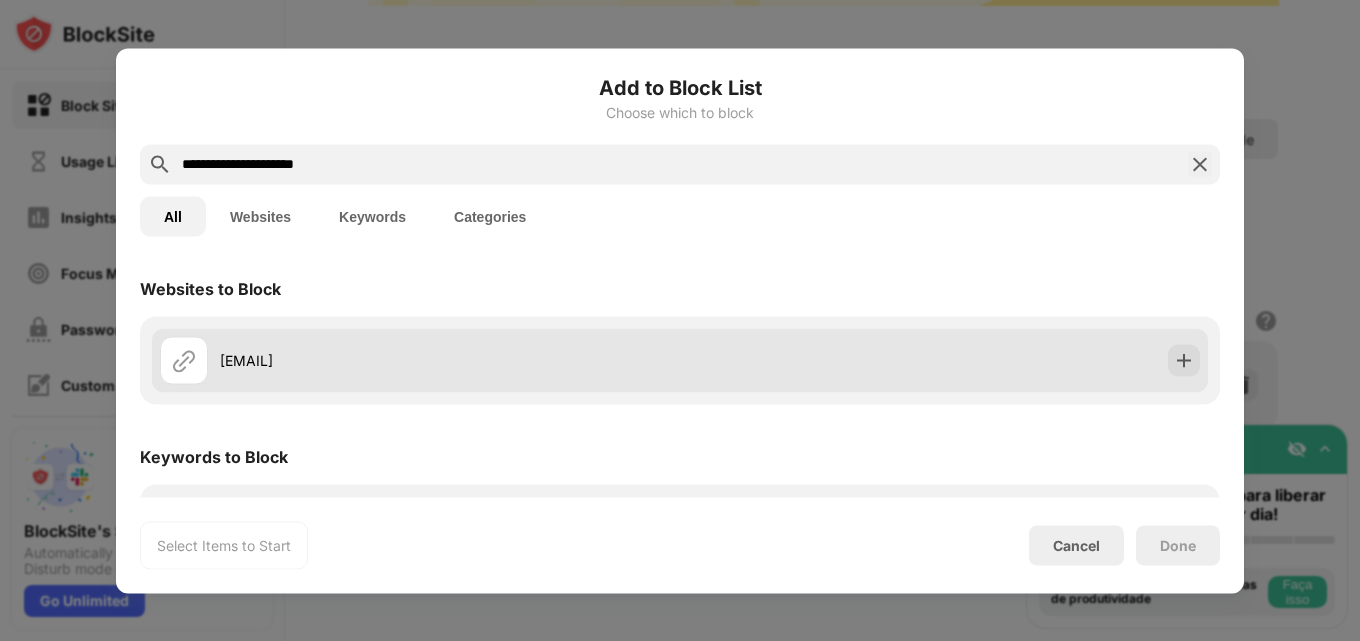 type on "**********" 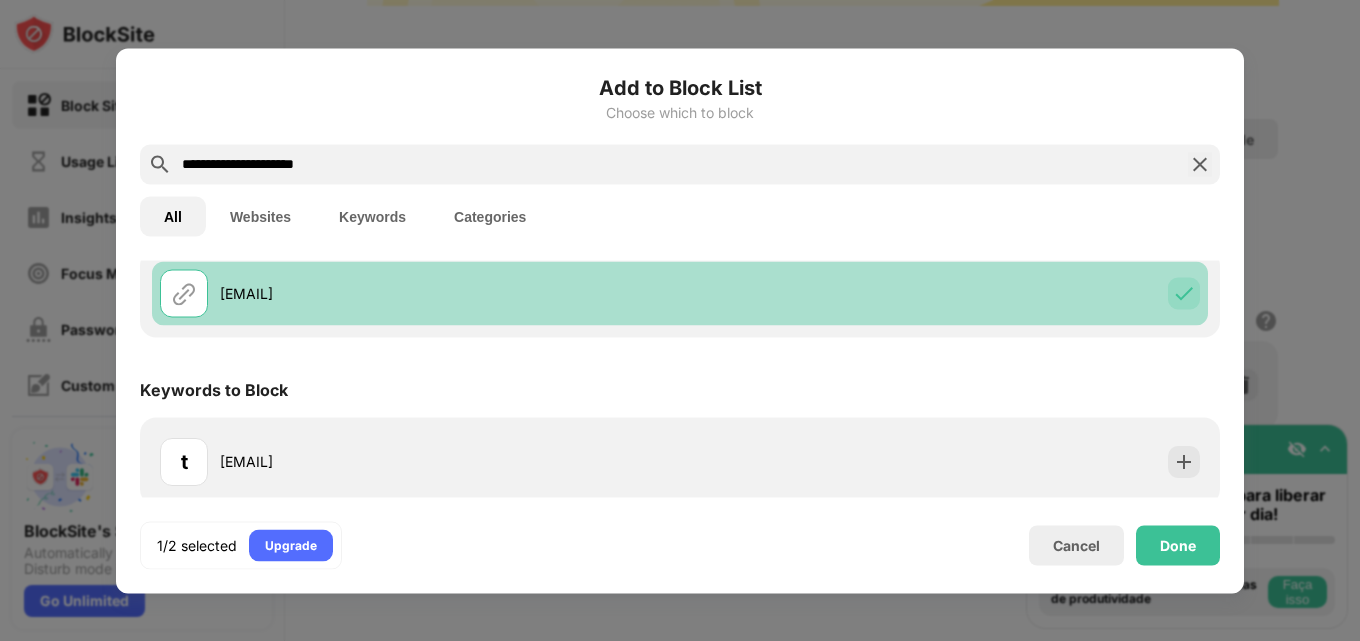 scroll, scrollTop: 75, scrollLeft: 0, axis: vertical 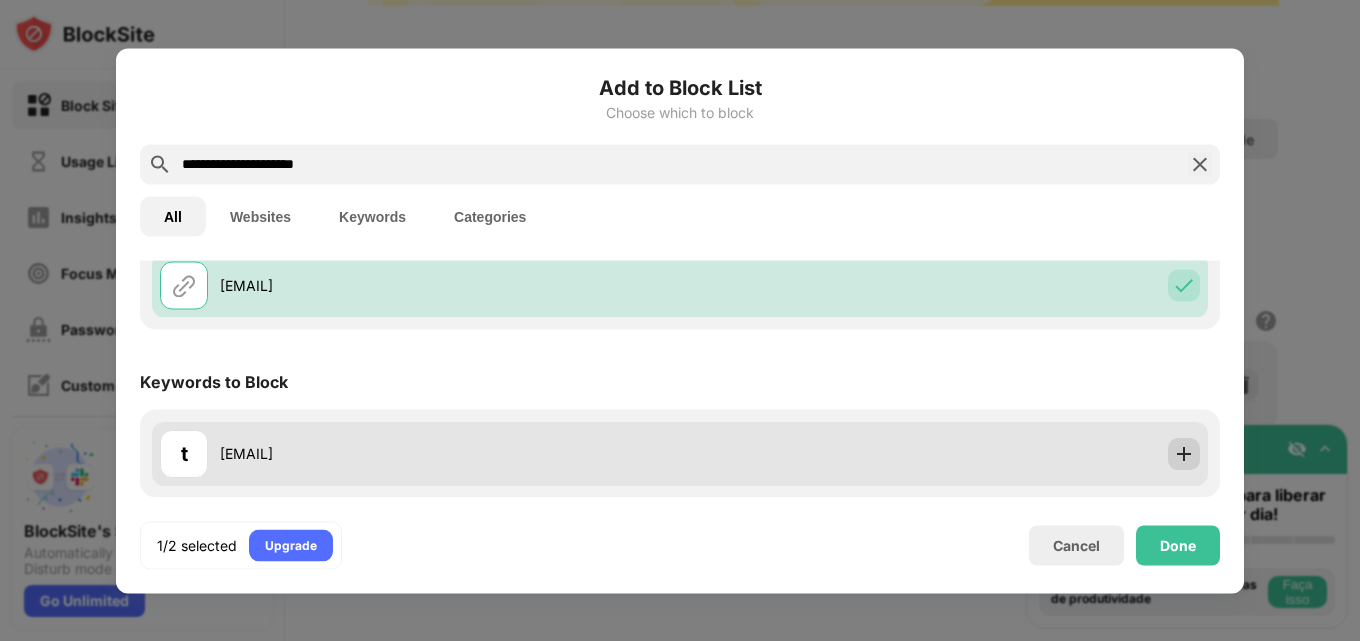 click at bounding box center [1184, 453] 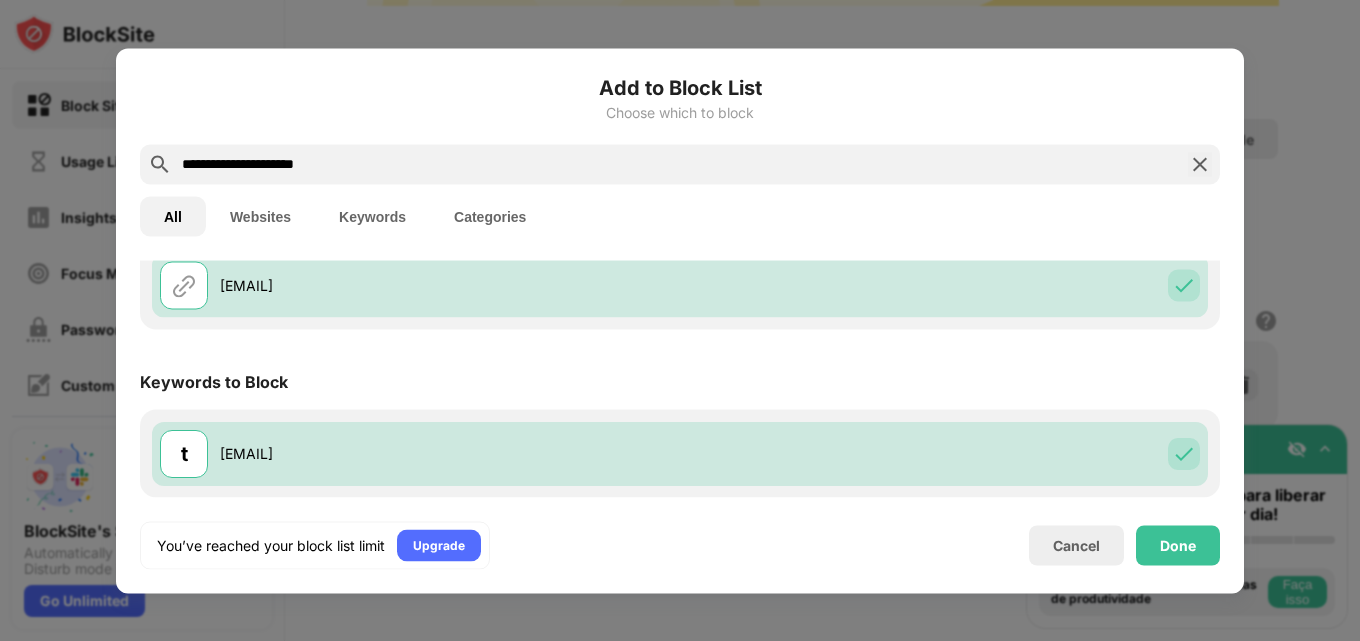click on "You’ve reached your block list limit Upgrade Cancel Done" at bounding box center (680, 545) 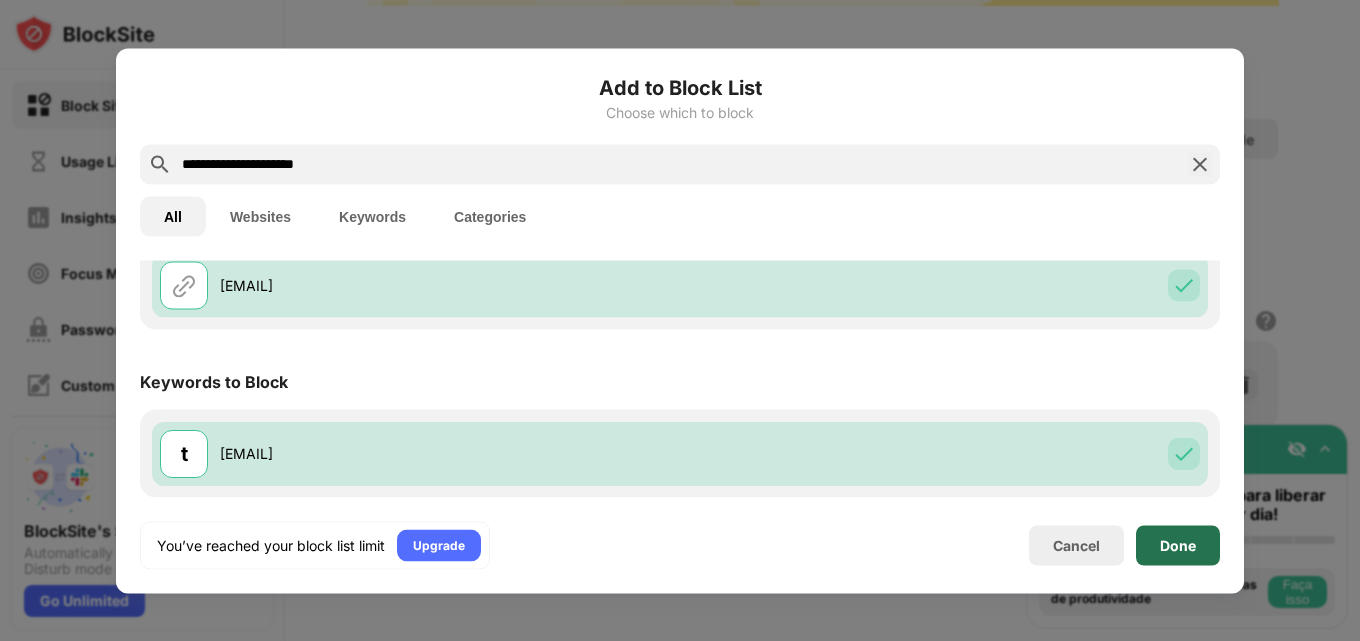 click on "Done" at bounding box center (1178, 545) 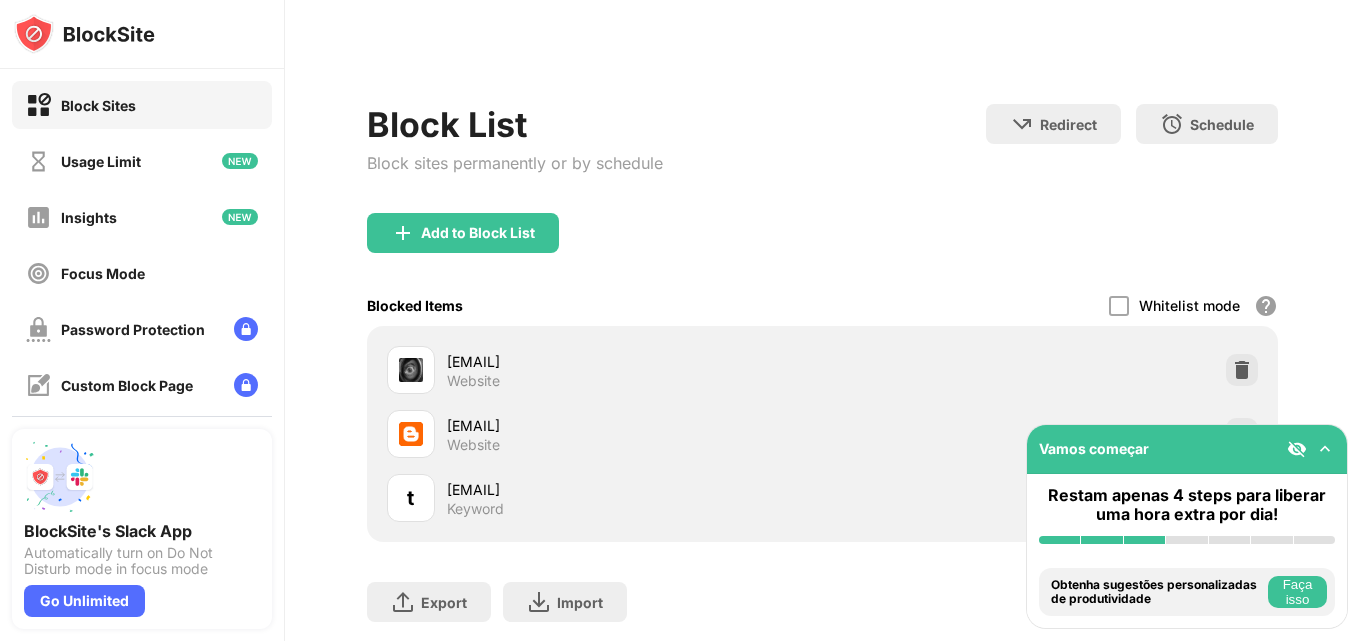 scroll, scrollTop: 323, scrollLeft: 0, axis: vertical 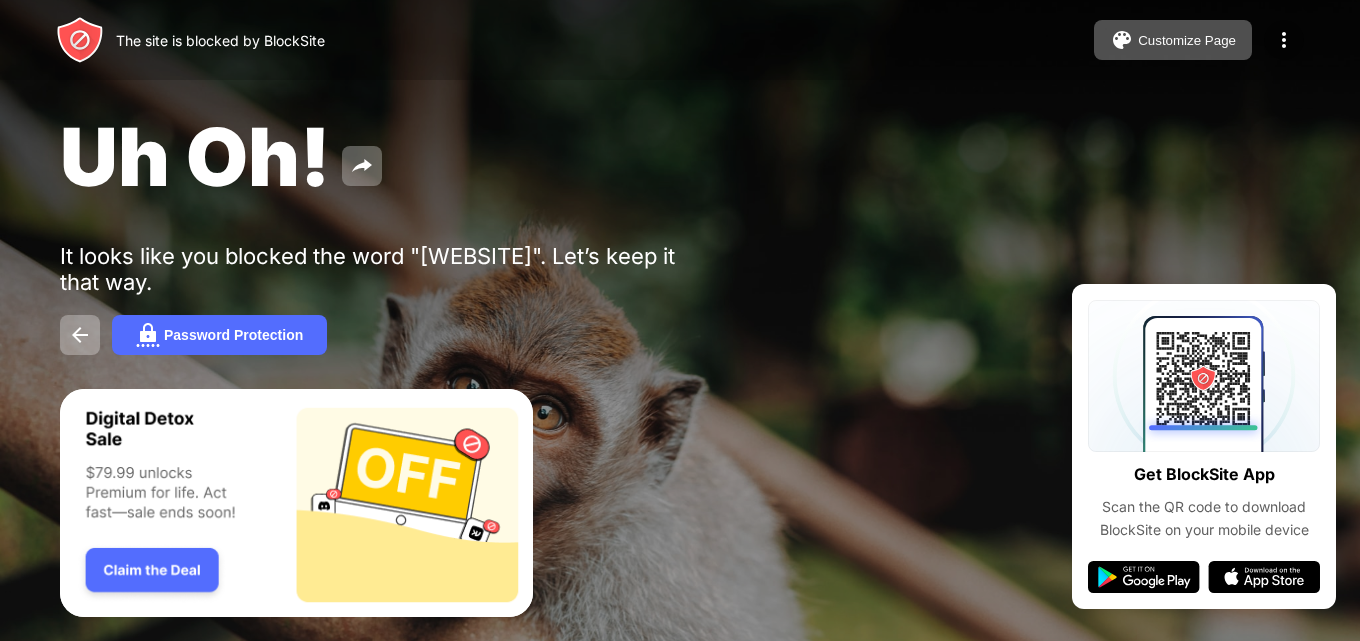 click at bounding box center [1284, 40] 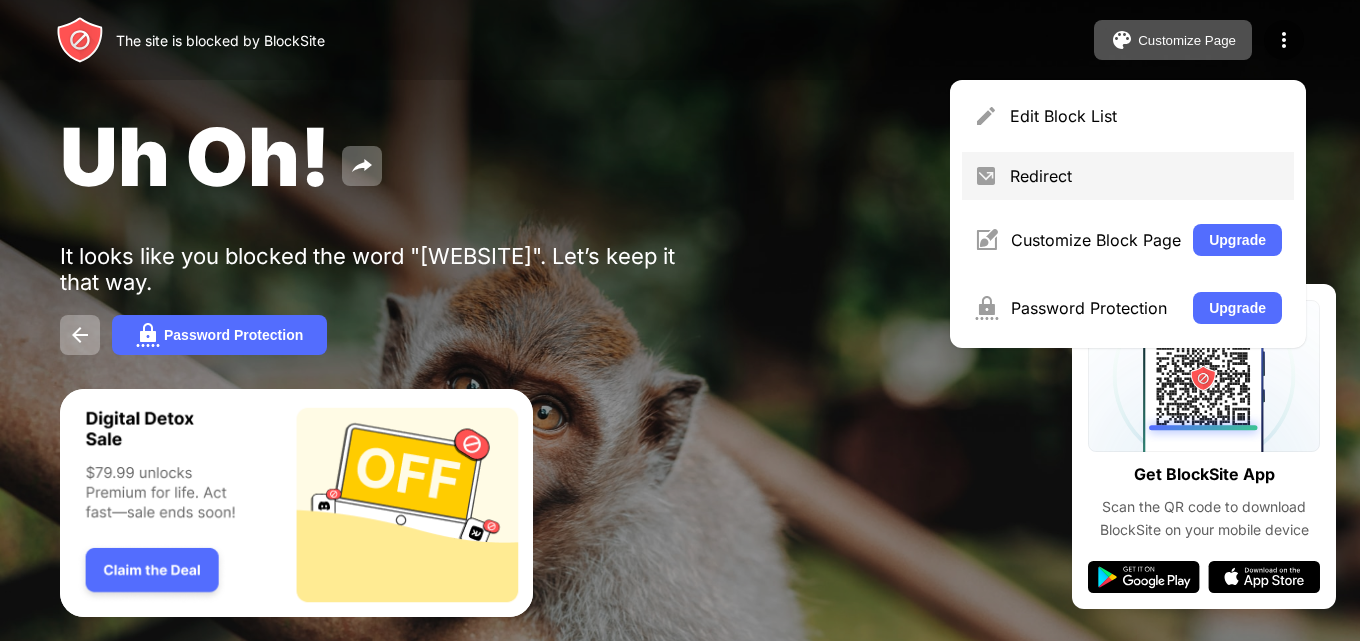 click on "Redirect" at bounding box center [1146, 176] 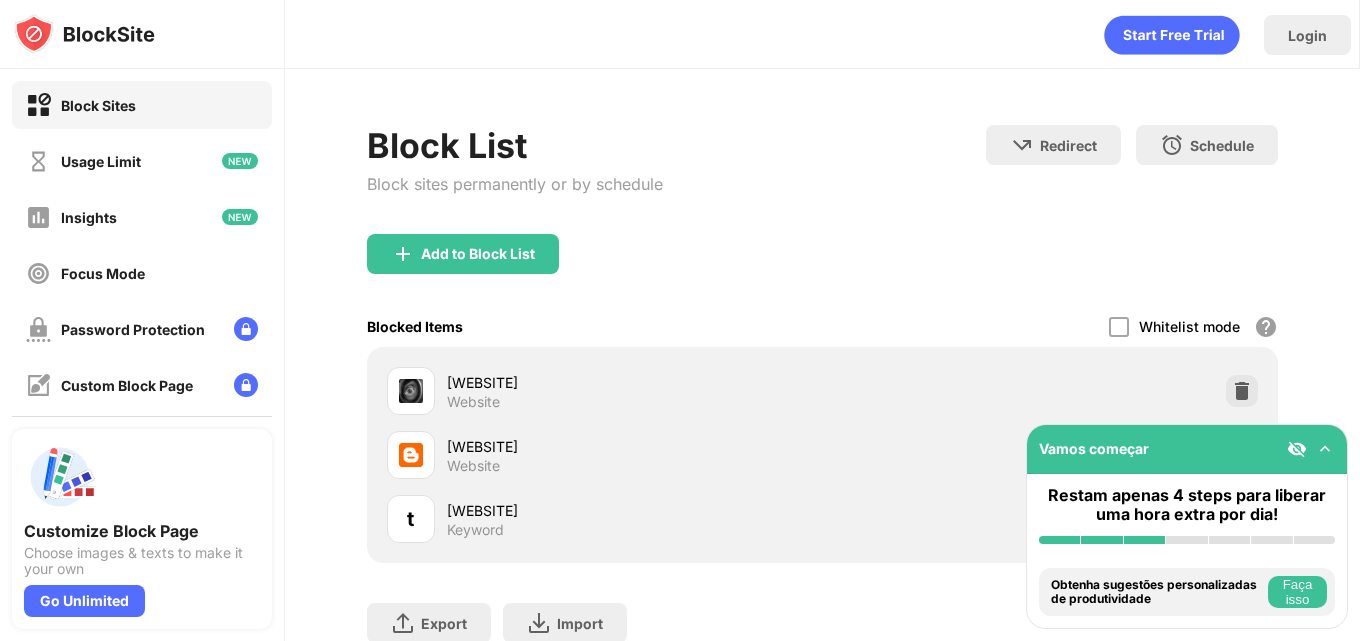 click at bounding box center (1325, 449) 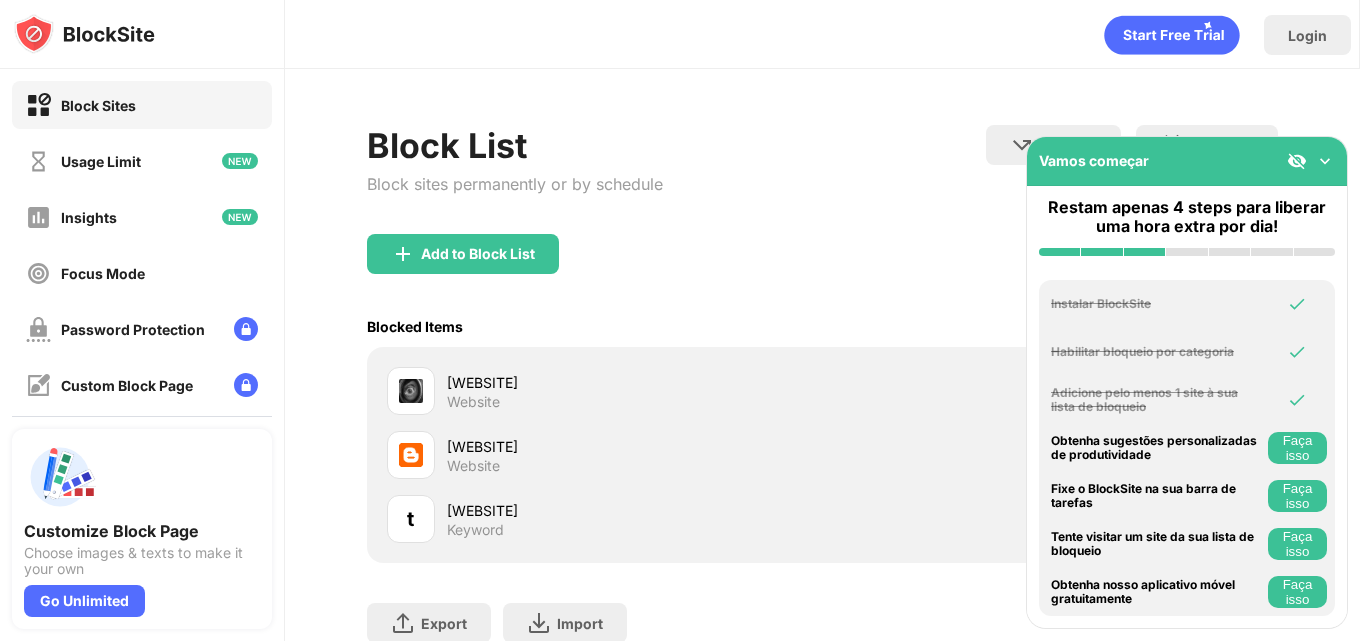 click at bounding box center (1325, 161) 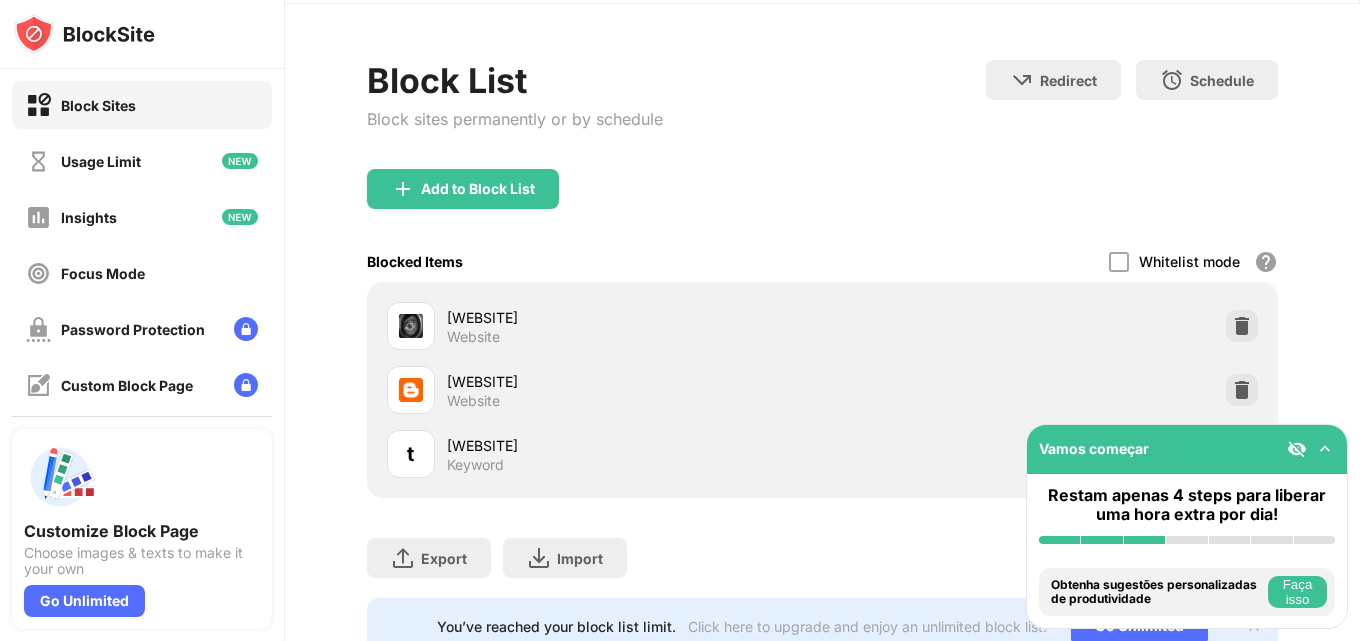 scroll, scrollTop: 100, scrollLeft: 0, axis: vertical 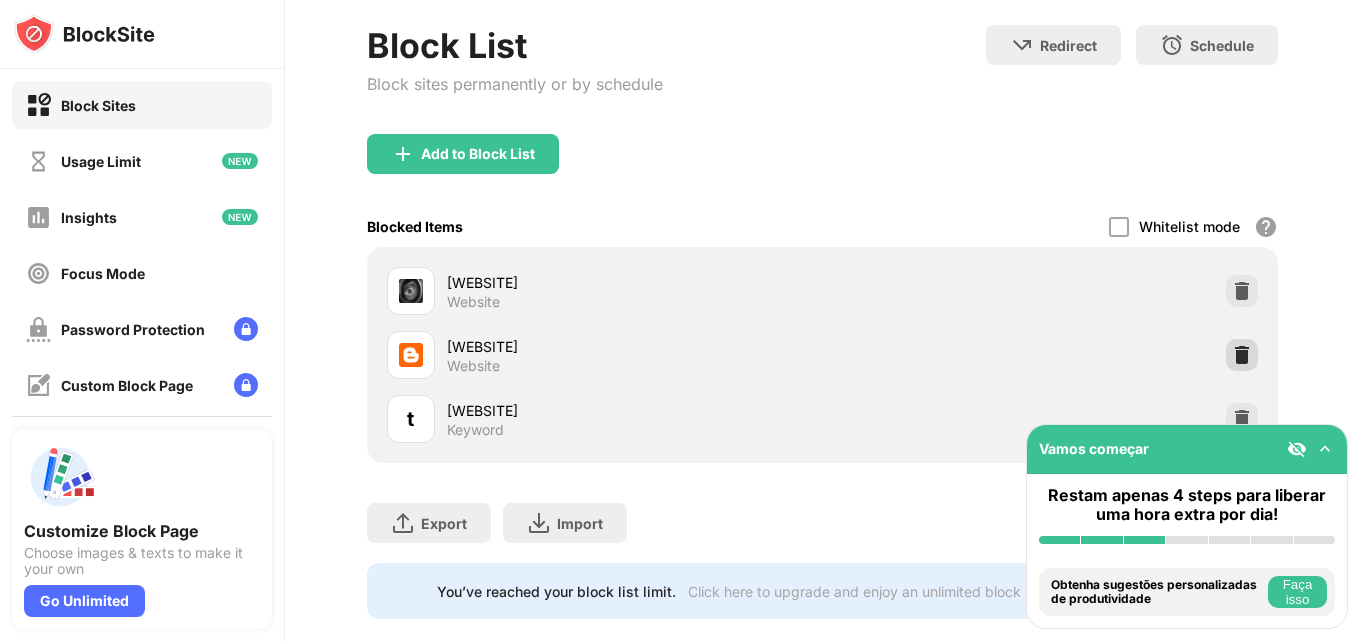 click at bounding box center (1242, 355) 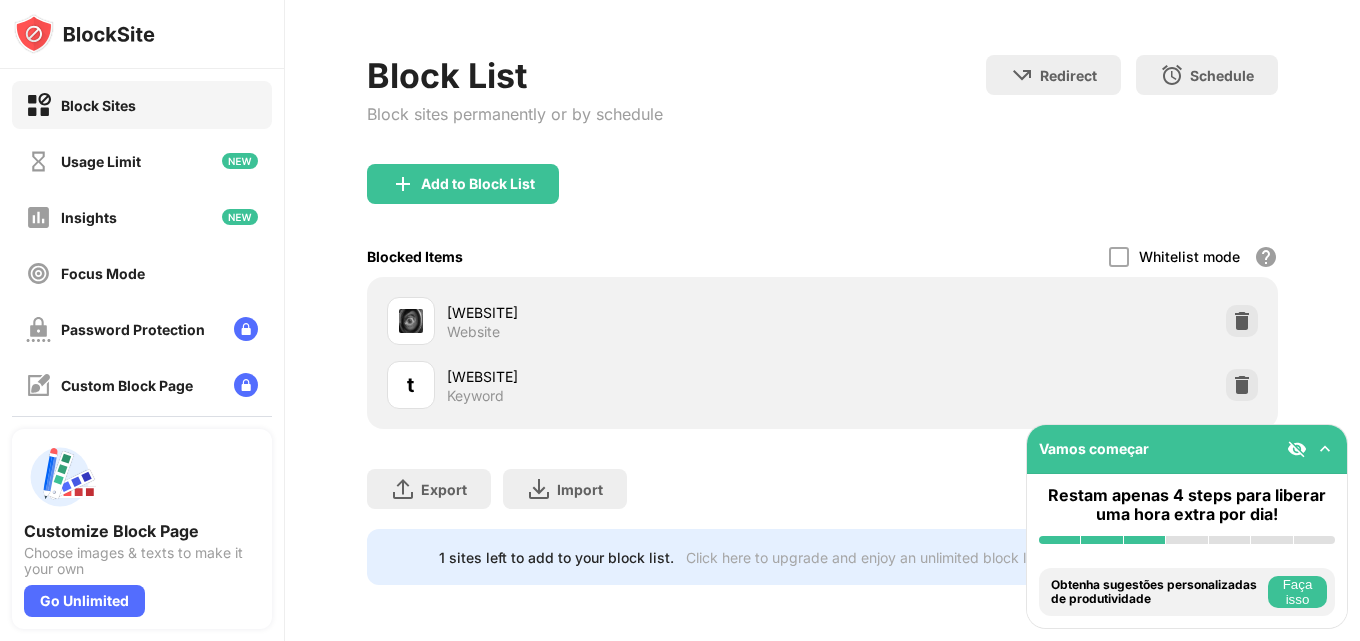 scroll, scrollTop: 85, scrollLeft: 0, axis: vertical 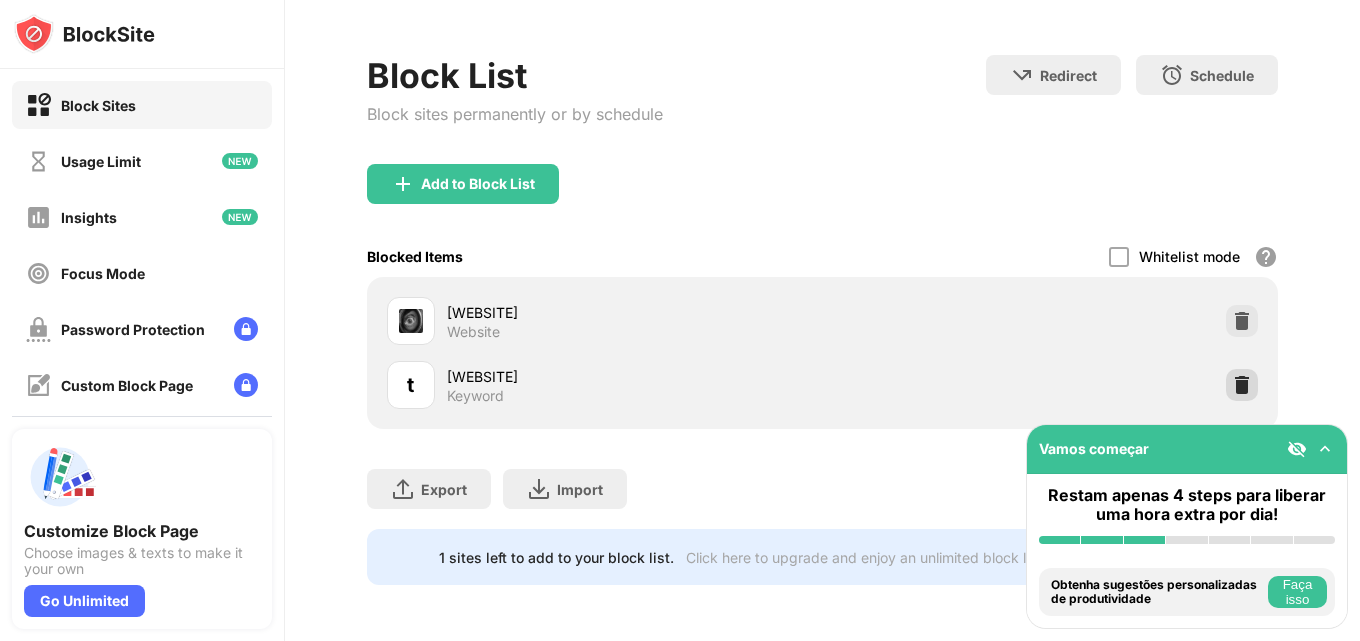 click at bounding box center (1242, 385) 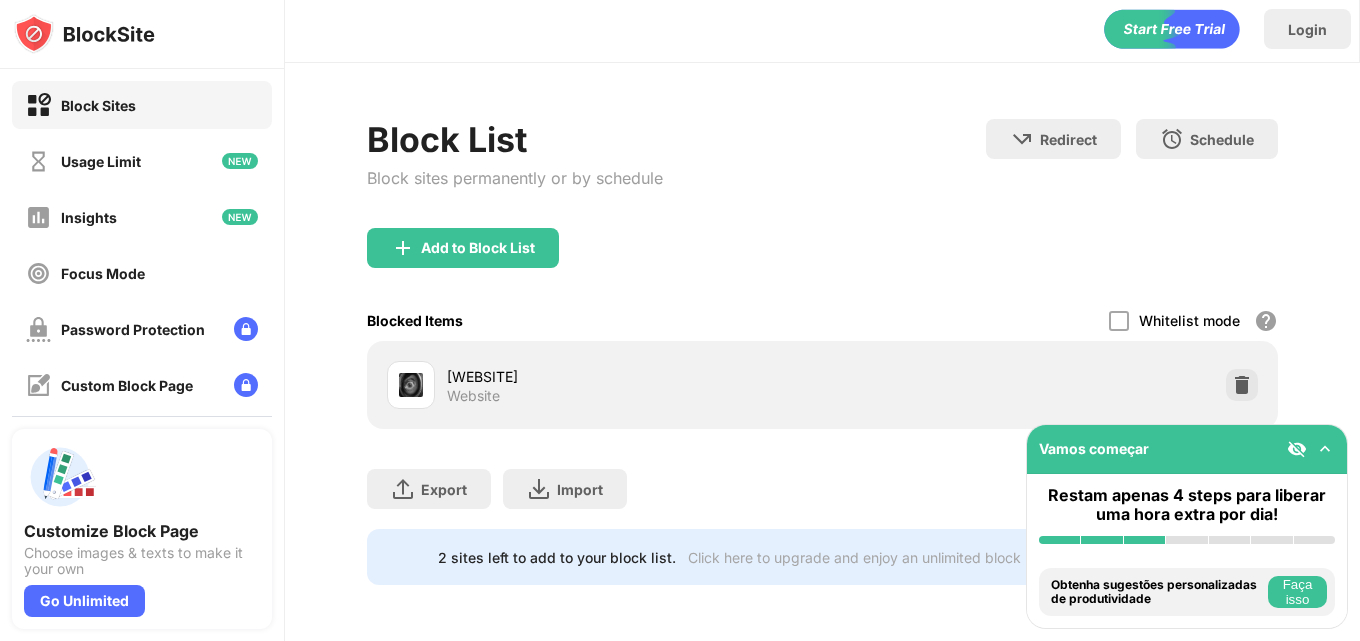 scroll, scrollTop: 21, scrollLeft: 0, axis: vertical 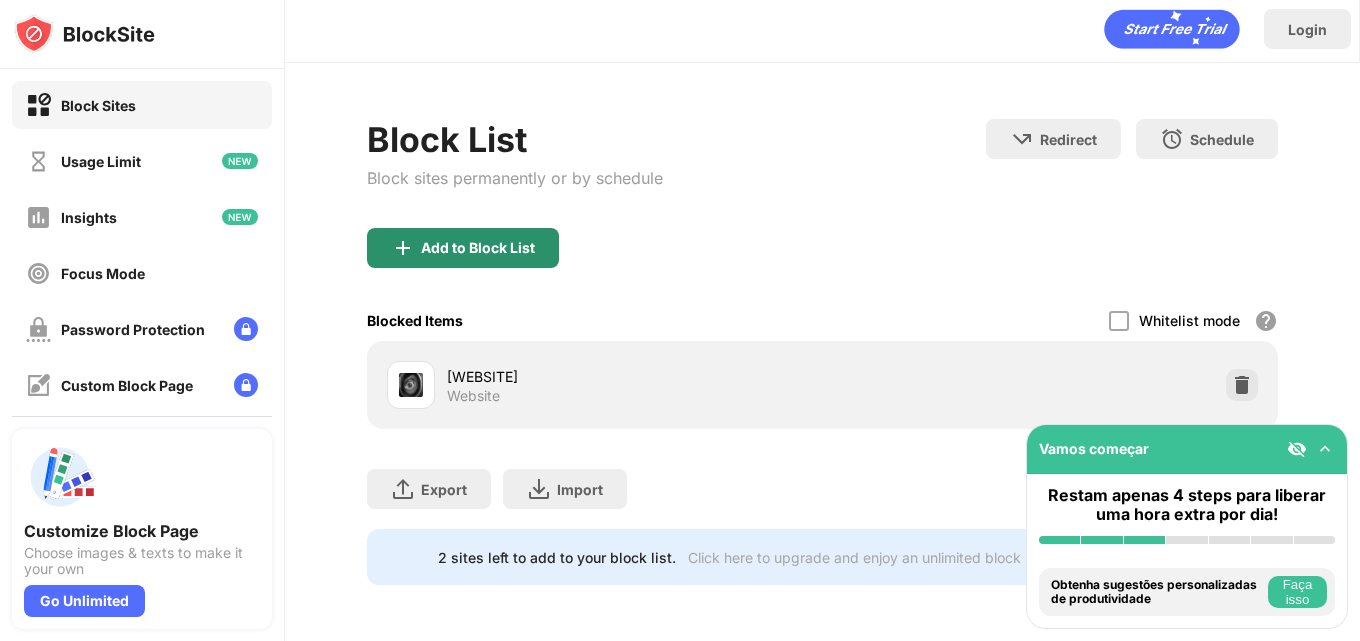 click on "Add to Block List" at bounding box center (463, 248) 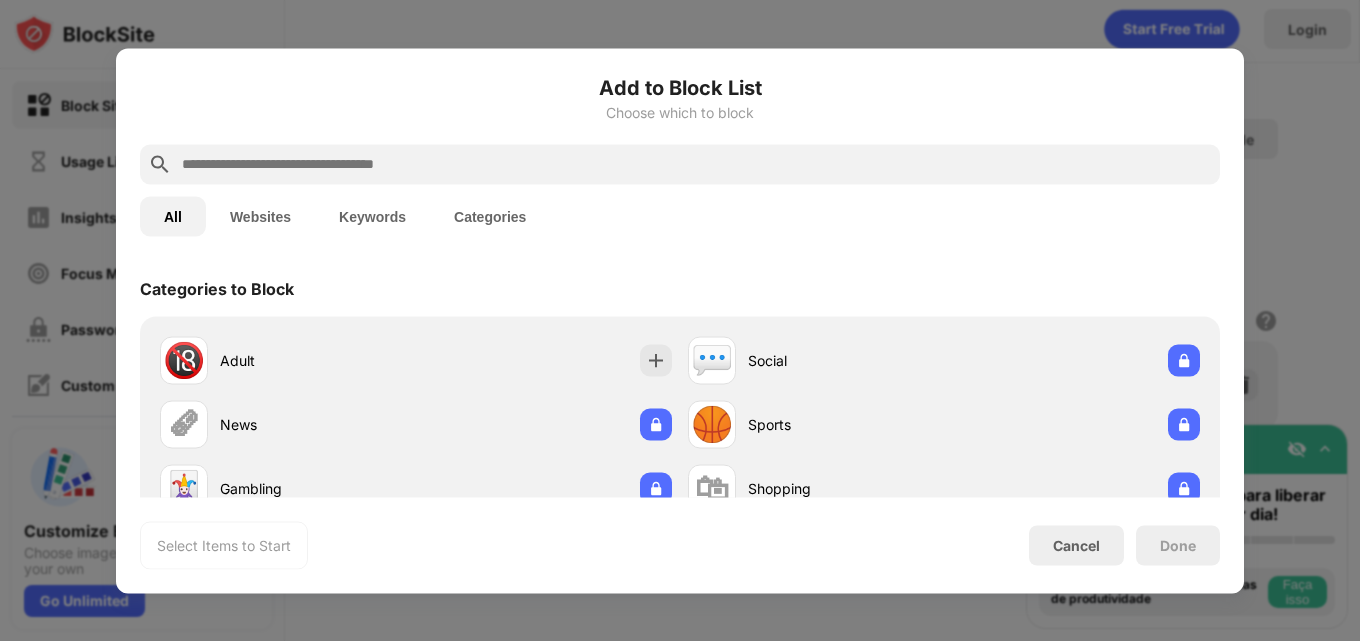 click at bounding box center [696, 164] 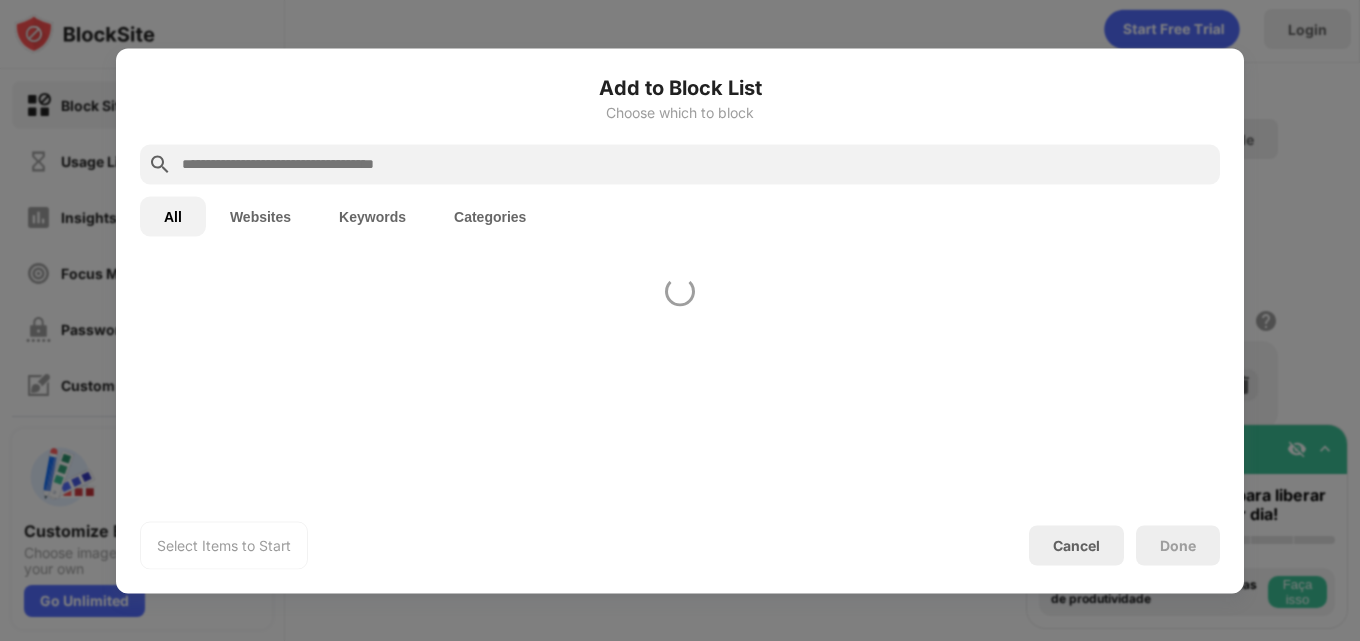 type on "*" 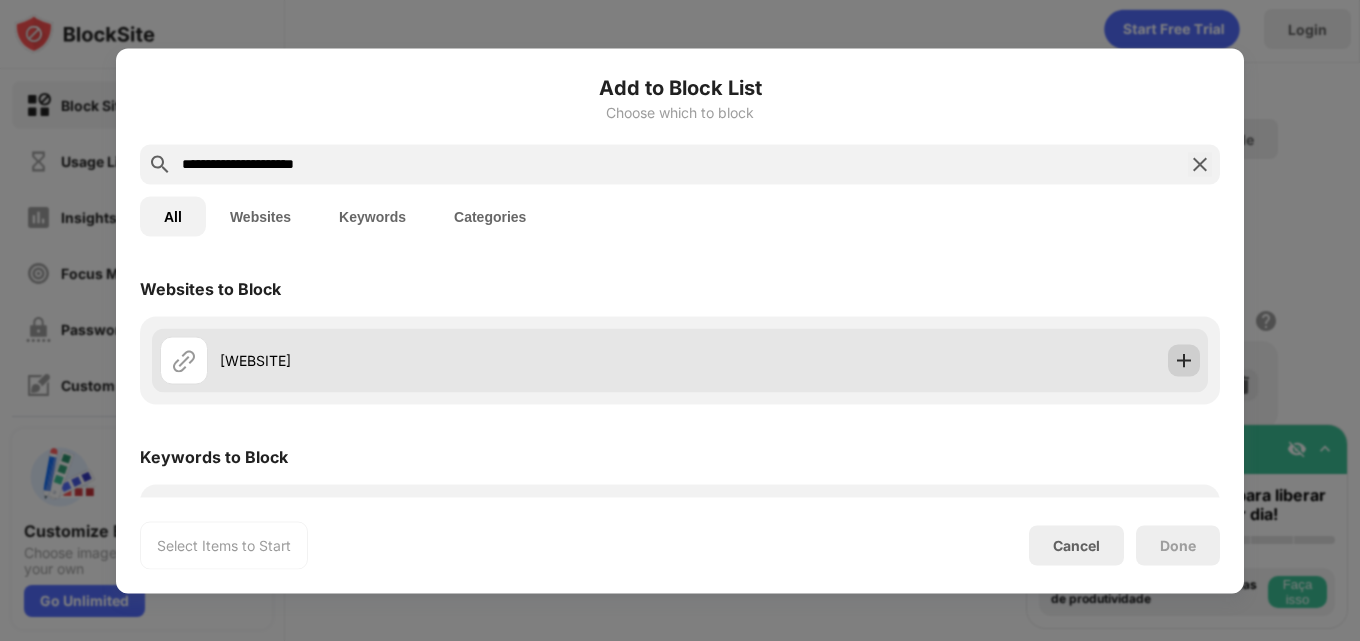 type on "**********" 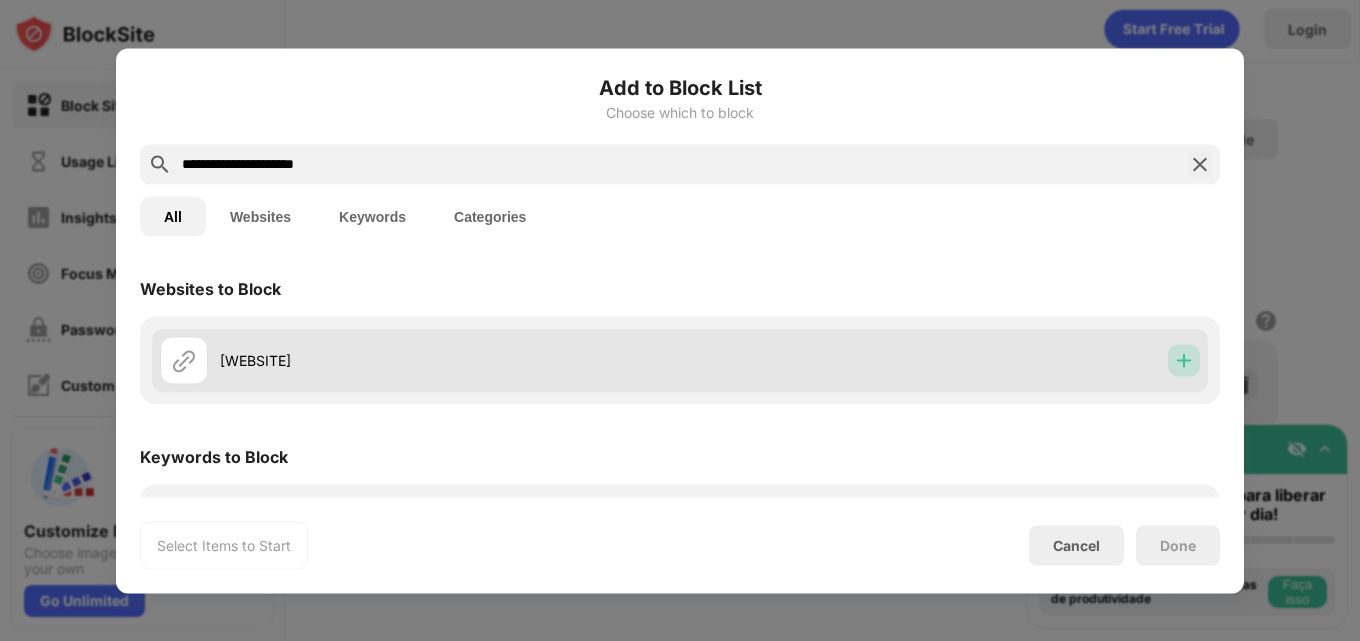 click at bounding box center [1184, 360] 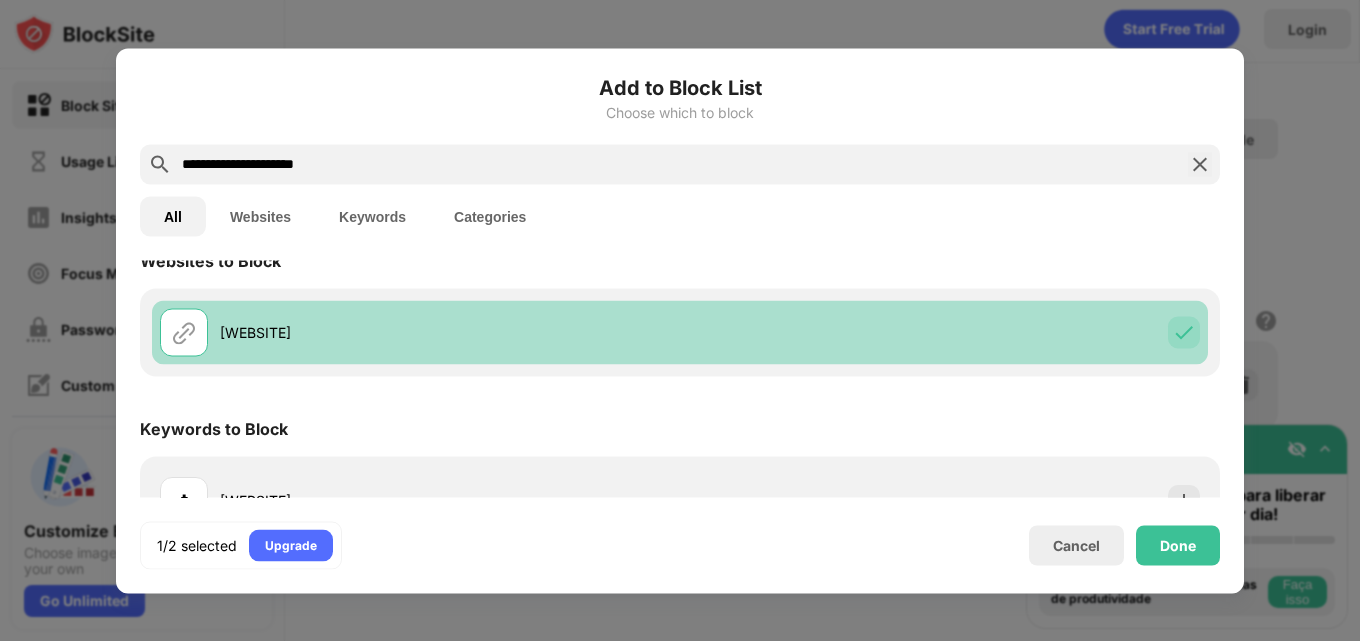 scroll, scrollTop: 75, scrollLeft: 0, axis: vertical 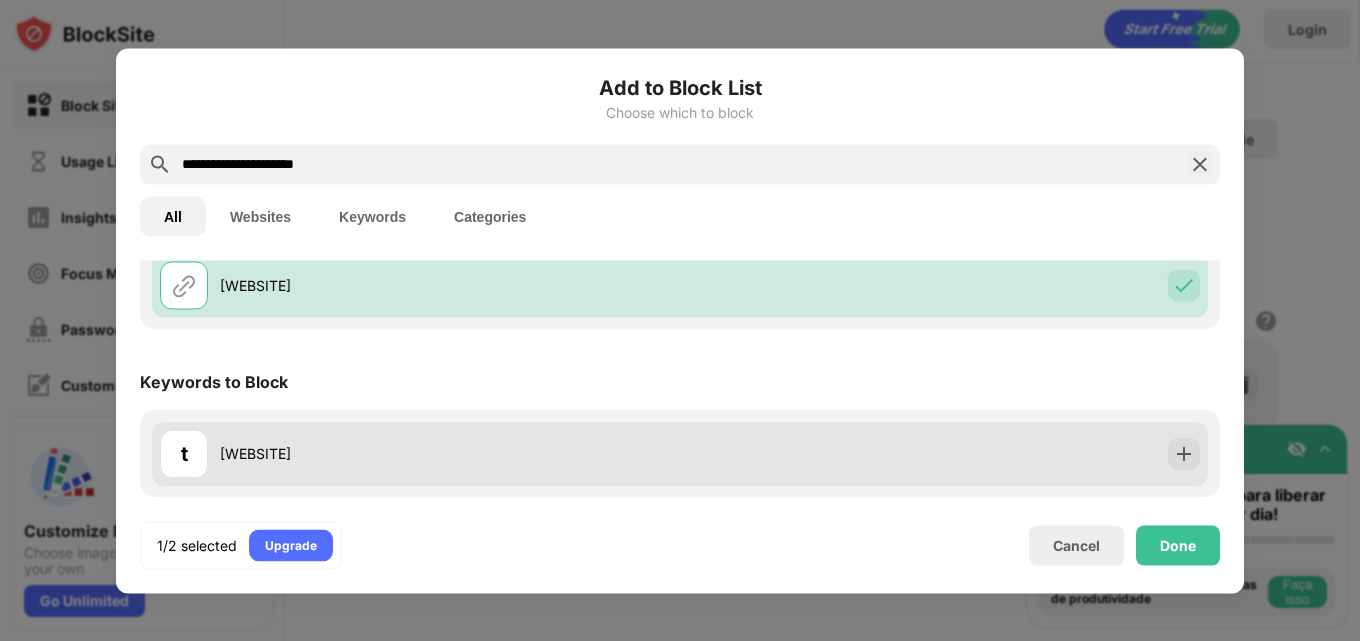click on "t theclub22.blogspot.com" at bounding box center (680, 453) 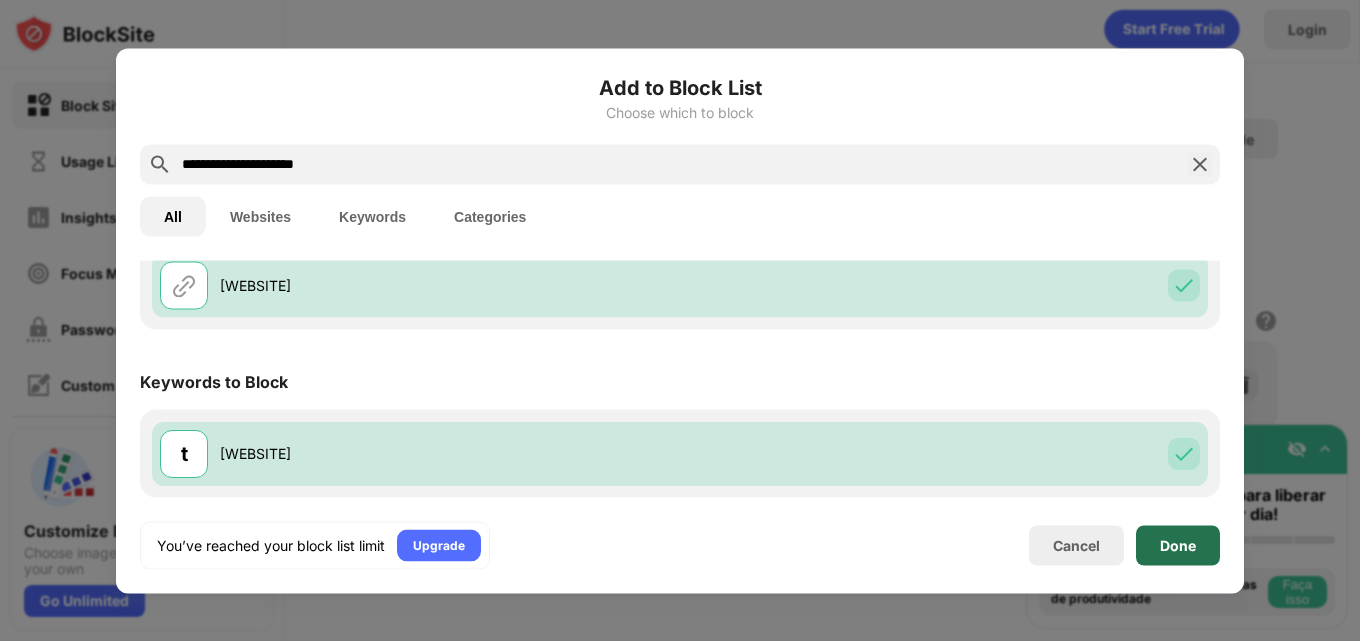 click on "Done" at bounding box center [1178, 545] 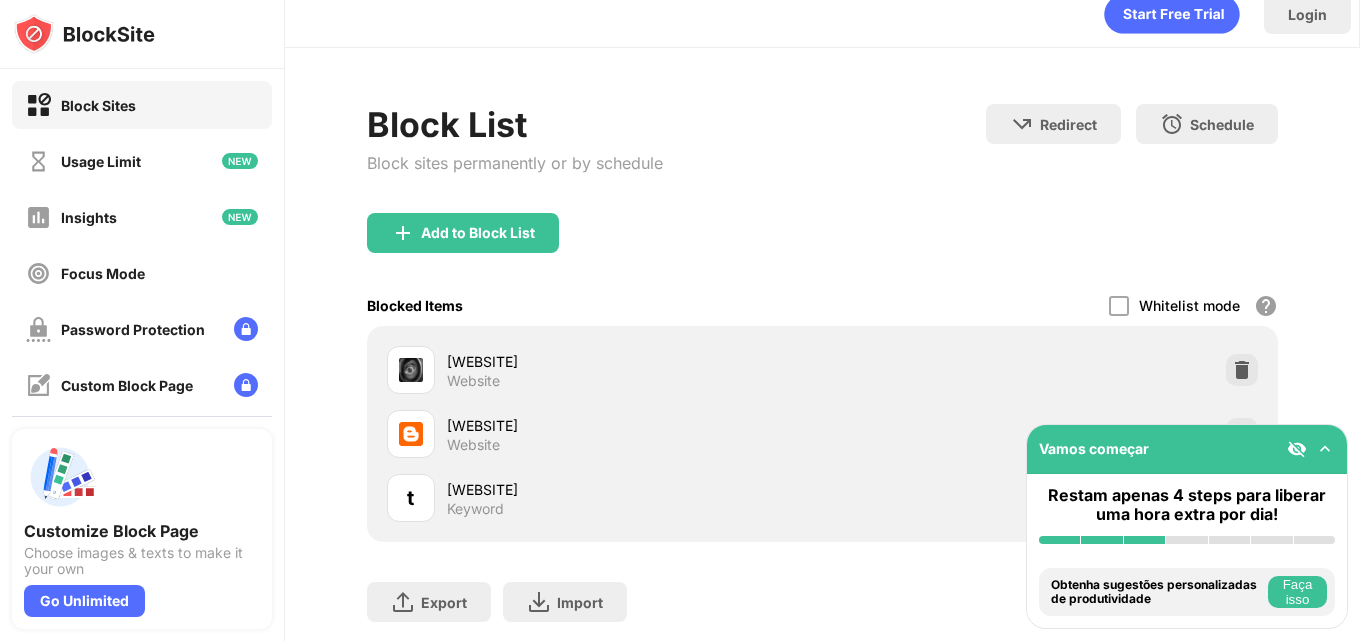 scroll, scrollTop: 100, scrollLeft: 0, axis: vertical 